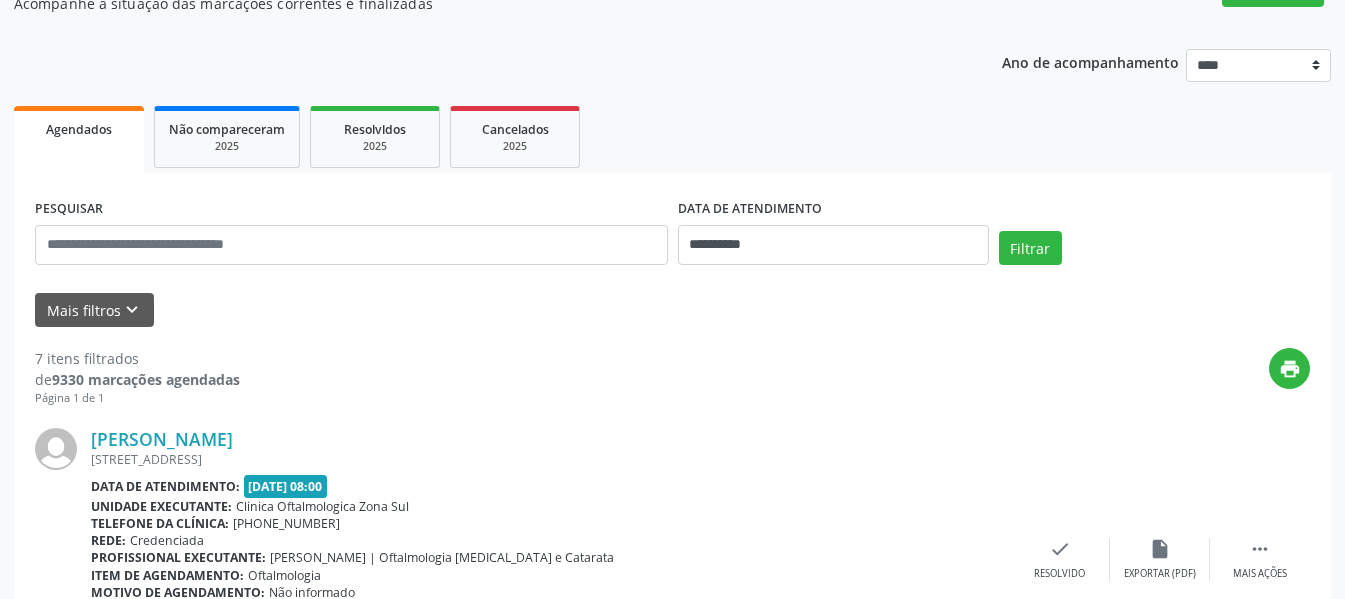 scroll, scrollTop: 200, scrollLeft: 0, axis: vertical 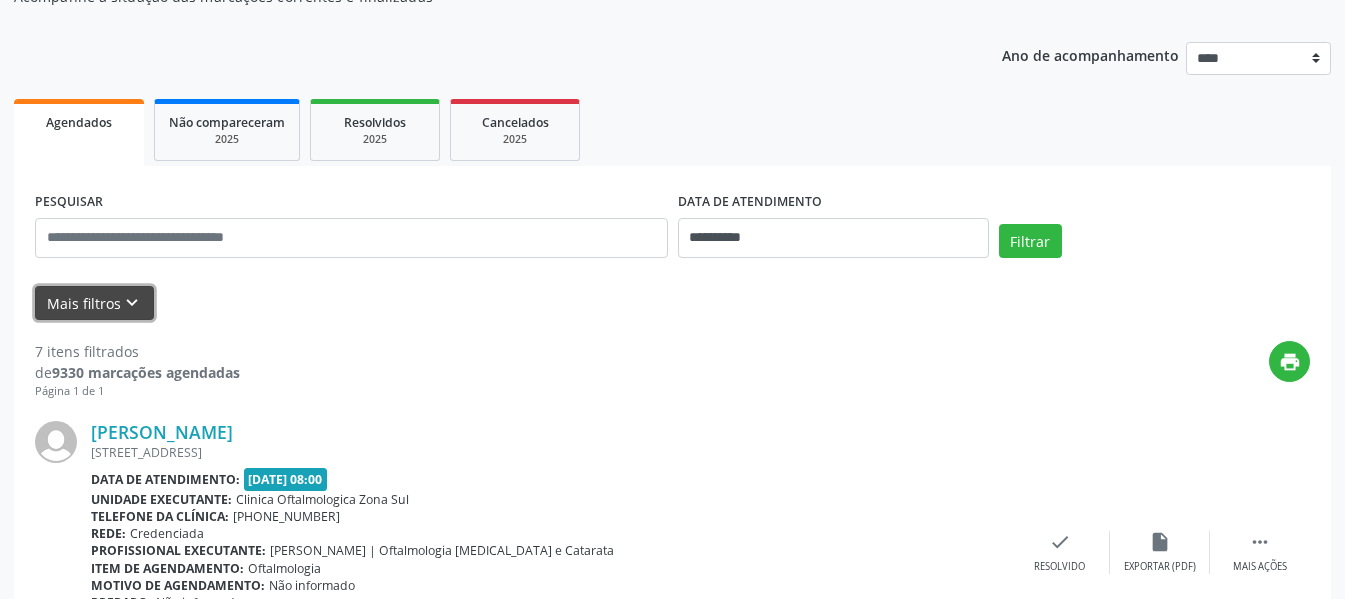 click on "keyboard_arrow_down" at bounding box center (132, 303) 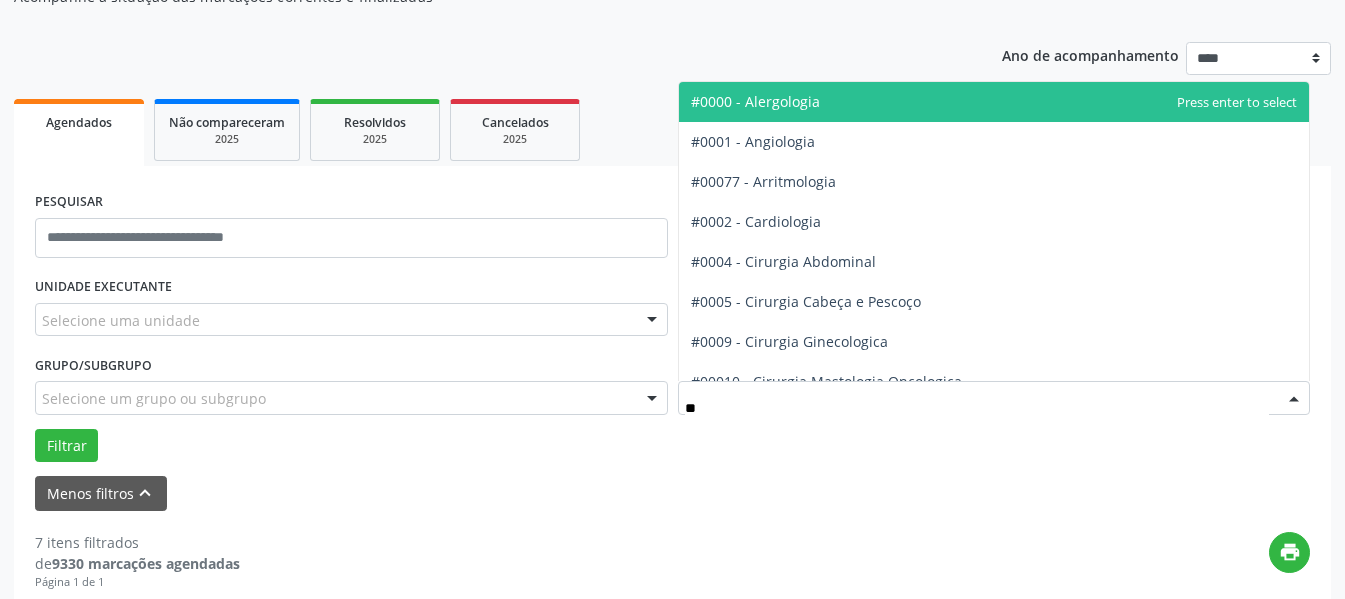 type on "***" 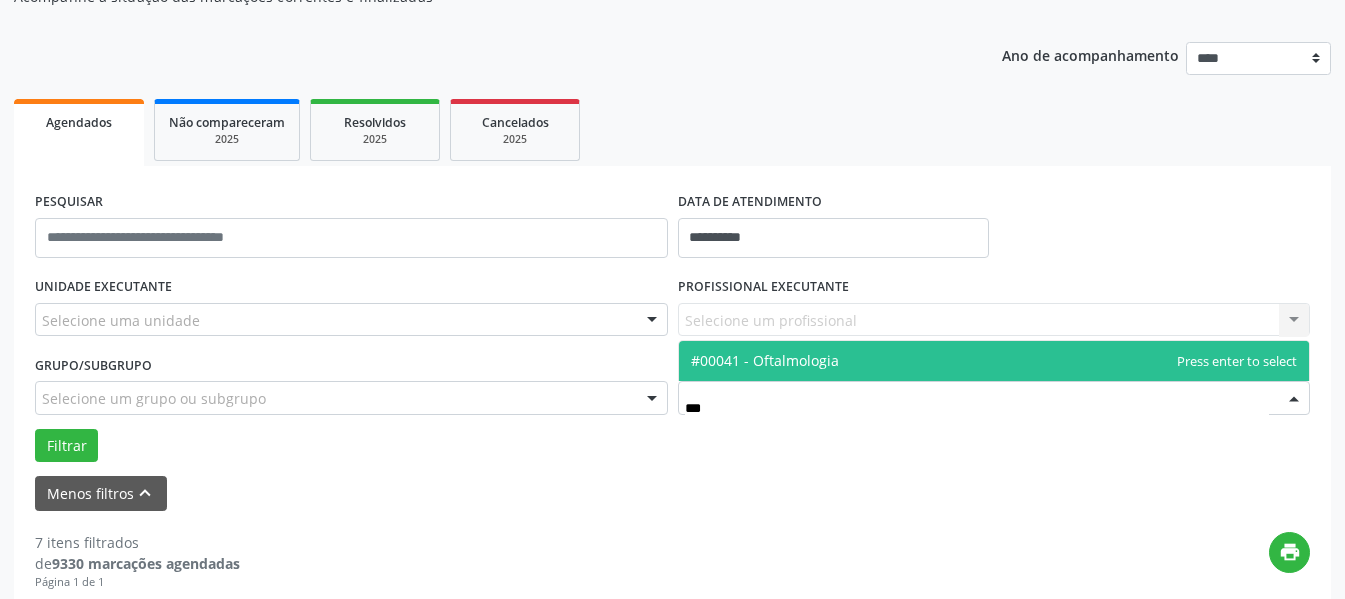 click on "#00041 - Oftalmologia" at bounding box center [765, 360] 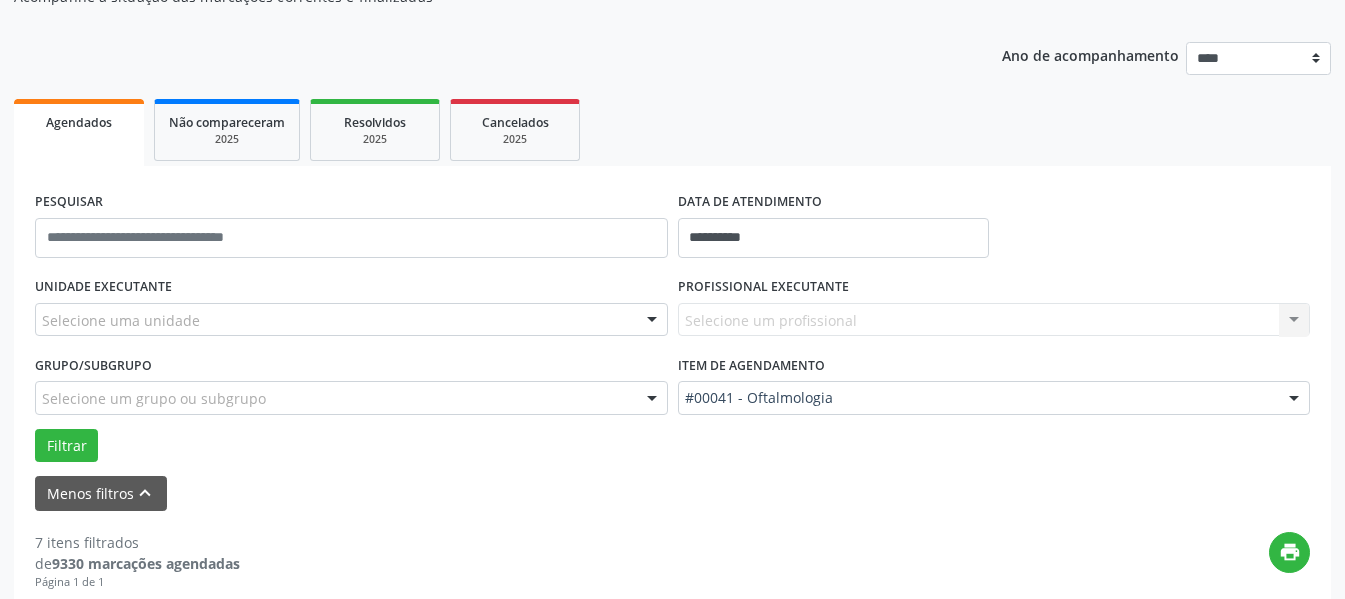 click on "Selecione um grupo ou subgrupo" at bounding box center [351, 398] 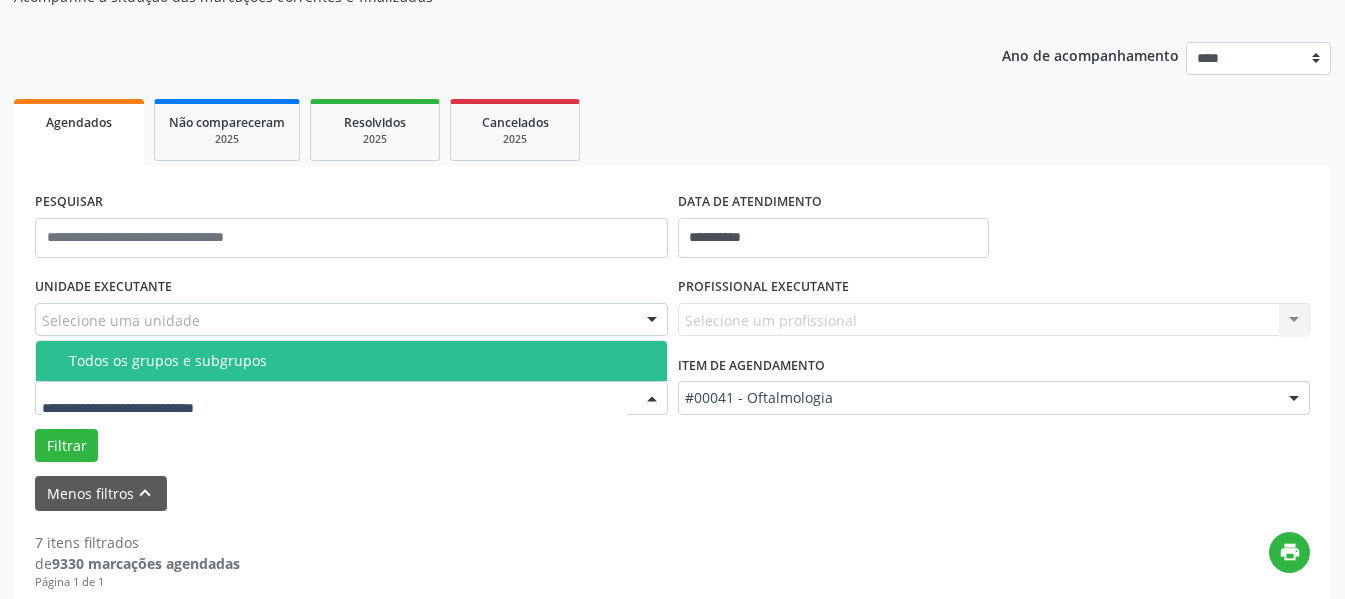 click on "Todos os grupos e subgrupos" at bounding box center (351, 361) 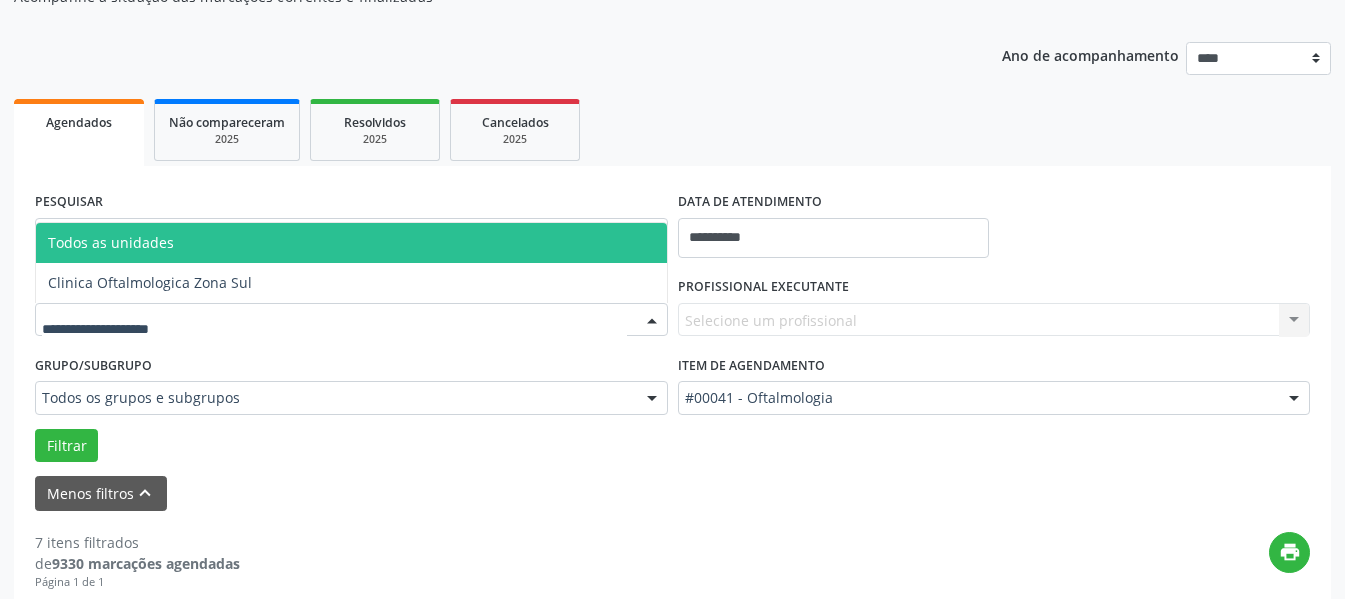 click at bounding box center [351, 320] 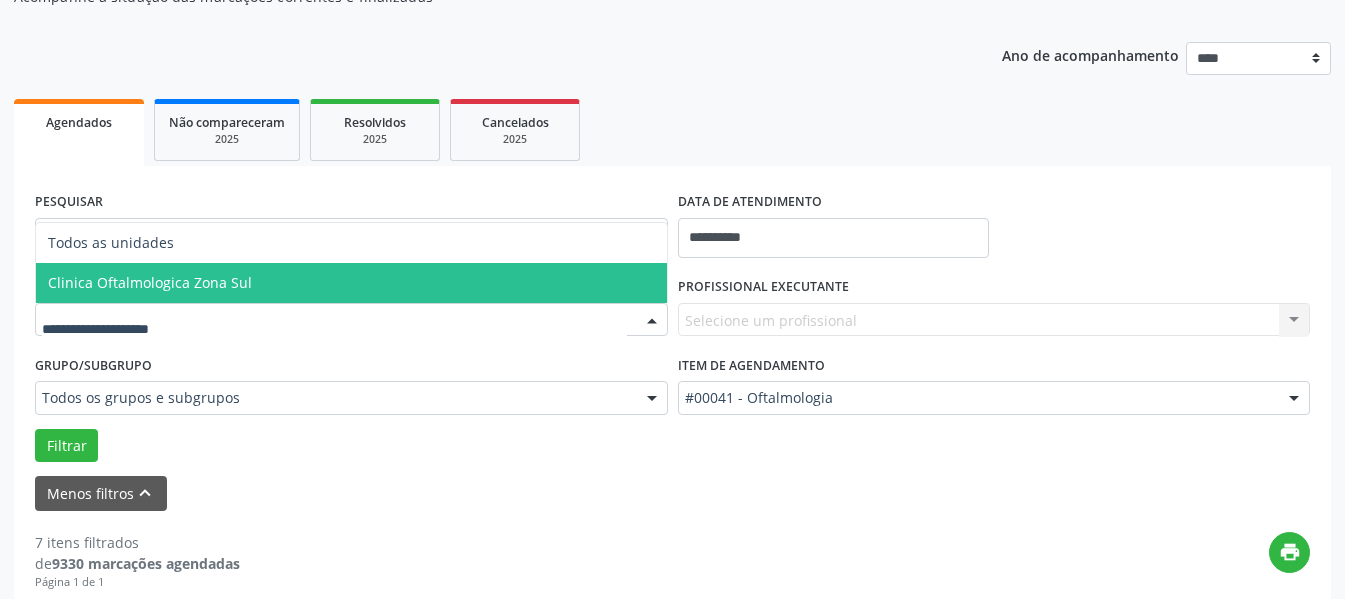 click on "Clinica Oftalmologica Zona Sul" at bounding box center (351, 283) 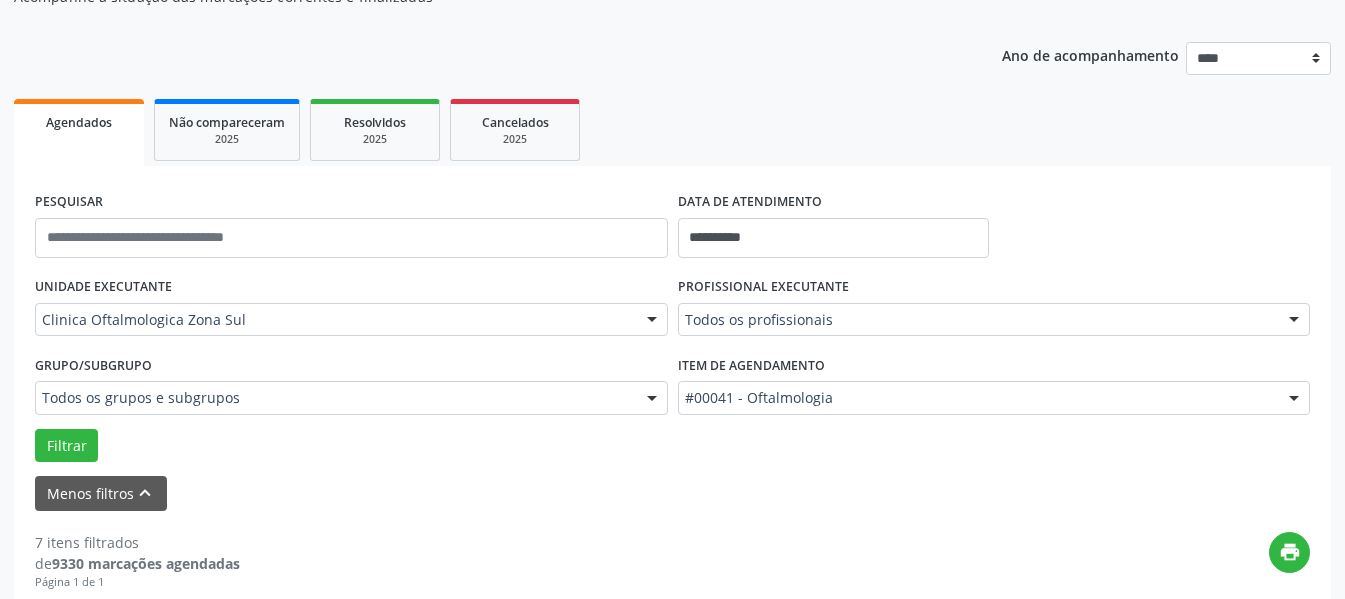 click on "Todos os profissionais" at bounding box center [994, 320] 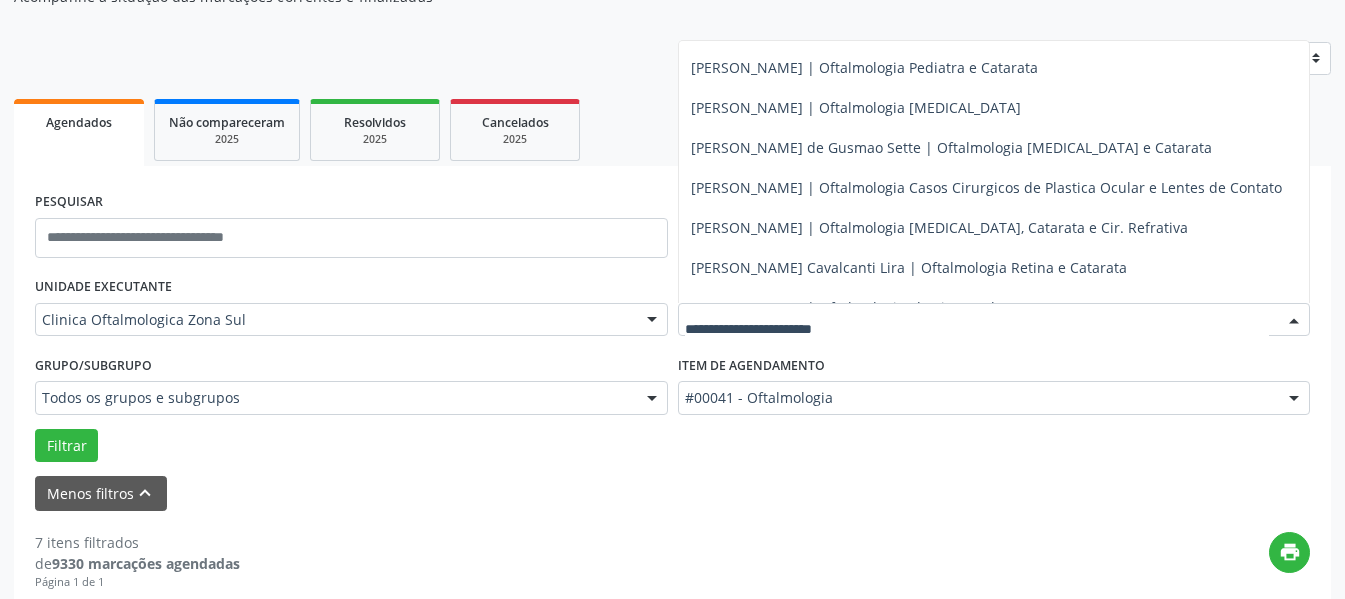 scroll, scrollTop: 233, scrollLeft: 0, axis: vertical 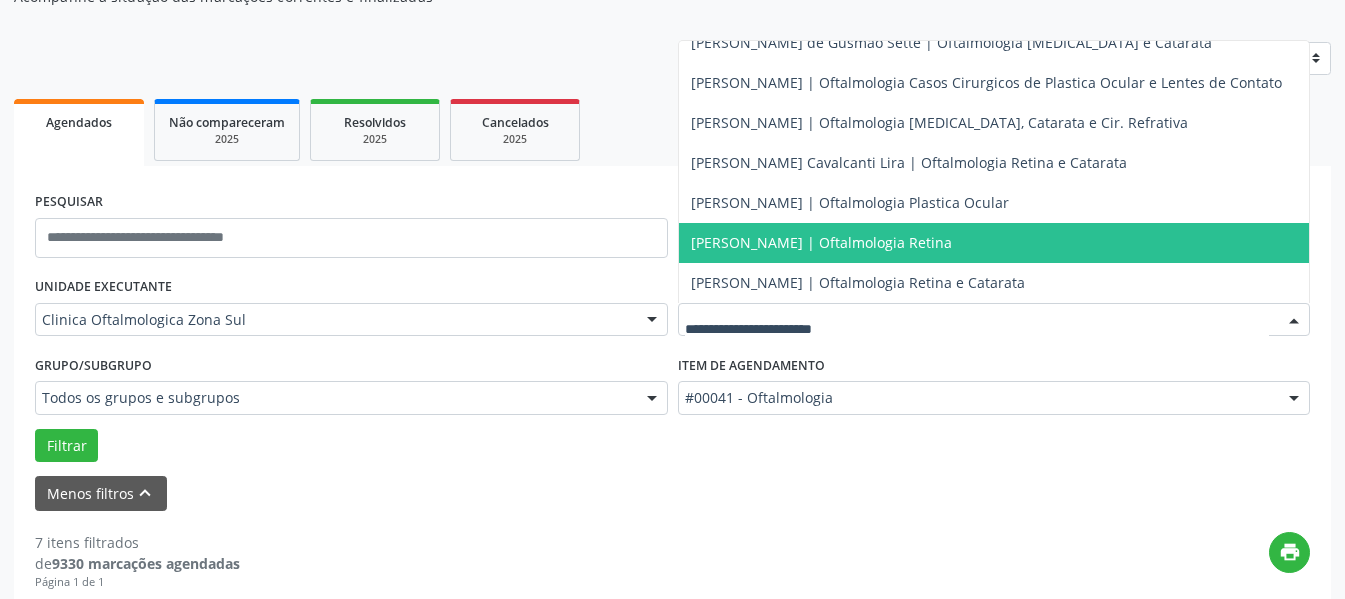 click on "[PERSON_NAME] | Oftalmologia Retina" at bounding box center [821, 242] 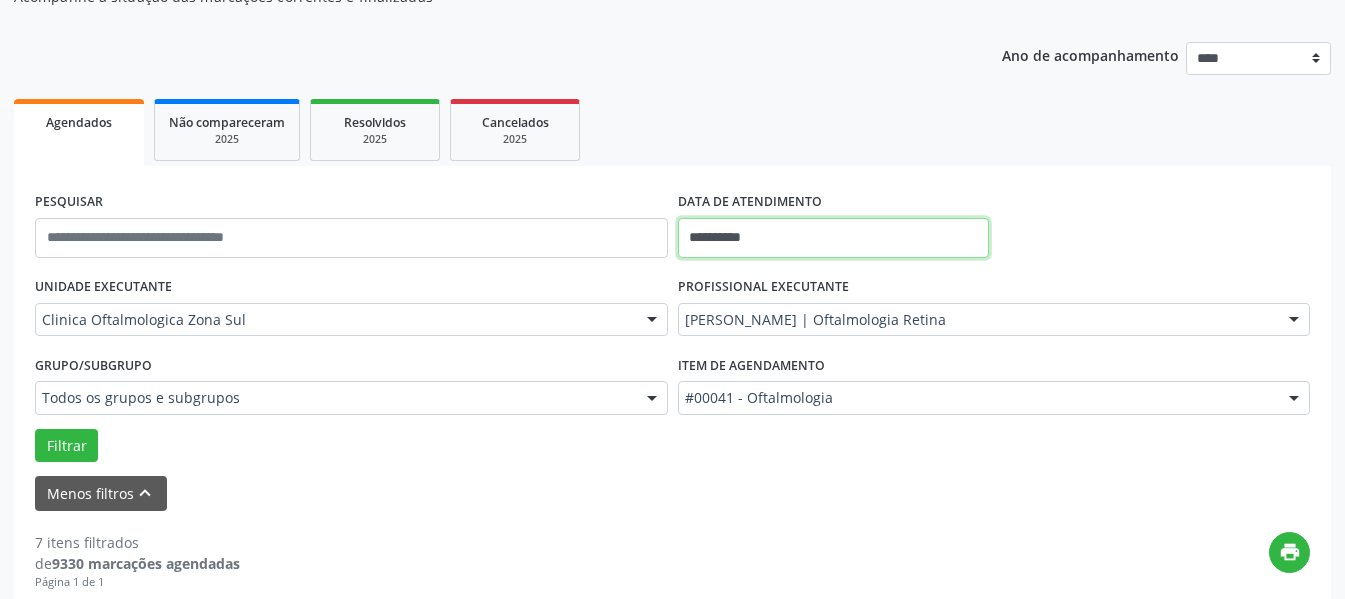 click on "**********" at bounding box center (833, 238) 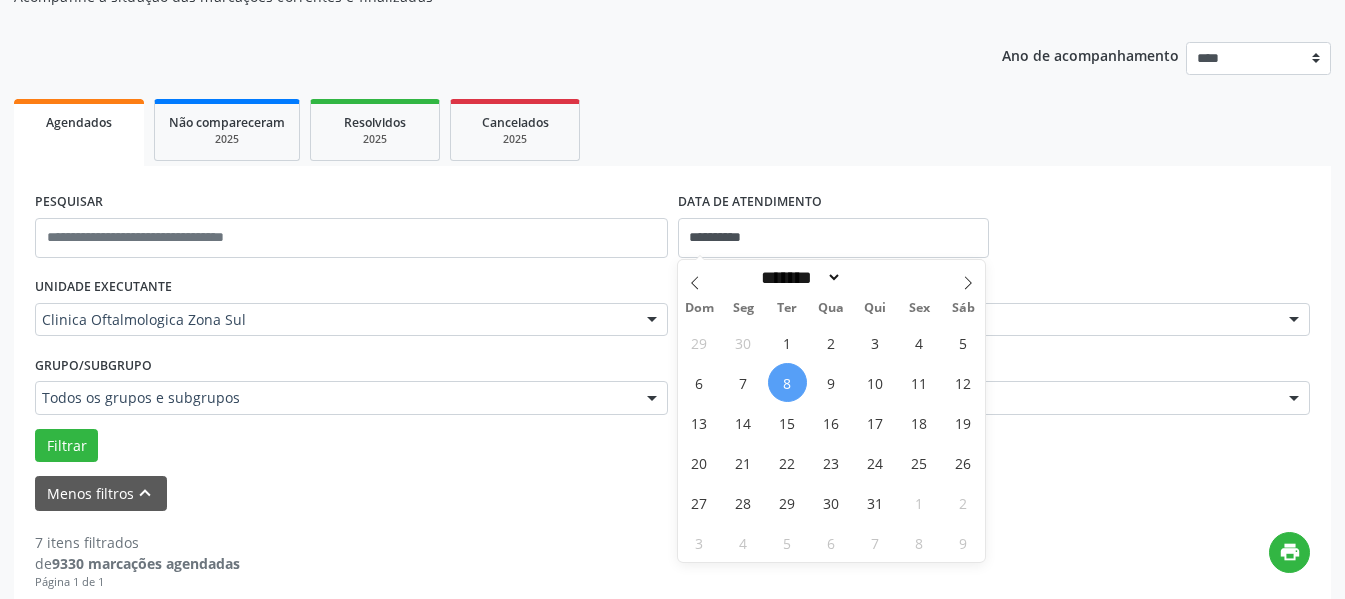 click on "8" at bounding box center [787, 382] 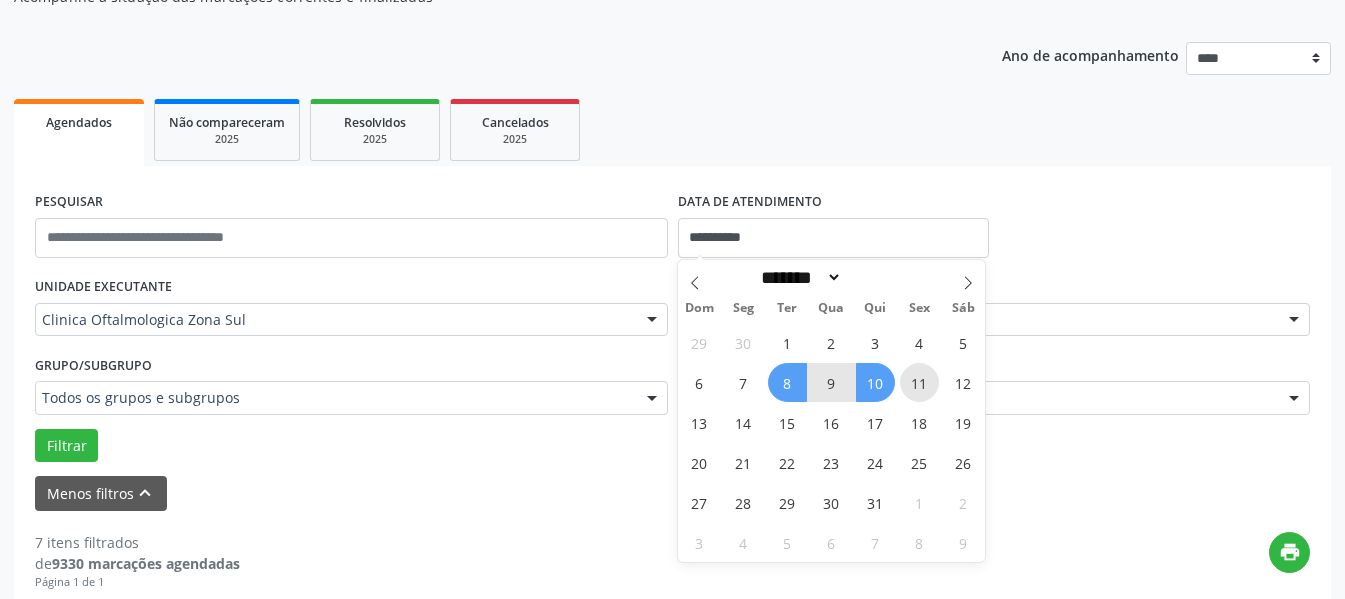 drag, startPoint x: 899, startPoint y: 389, endPoint x: 914, endPoint y: 386, distance: 15.297058 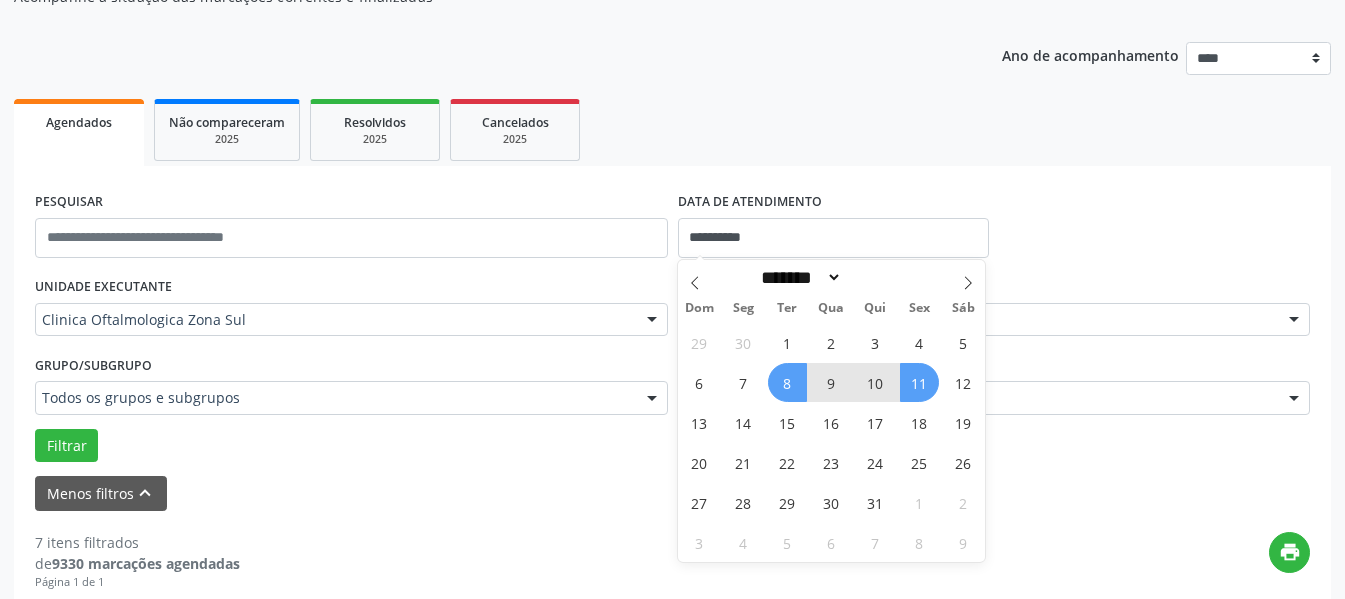 click on "11" at bounding box center (919, 382) 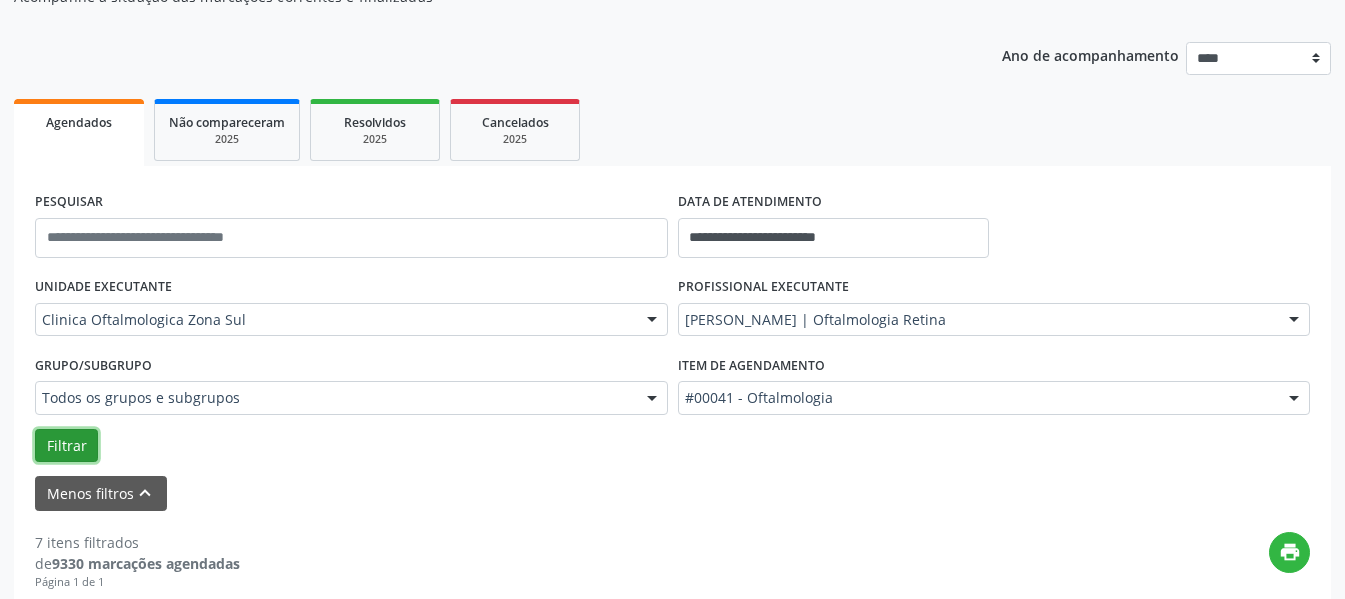click on "Filtrar" at bounding box center (66, 446) 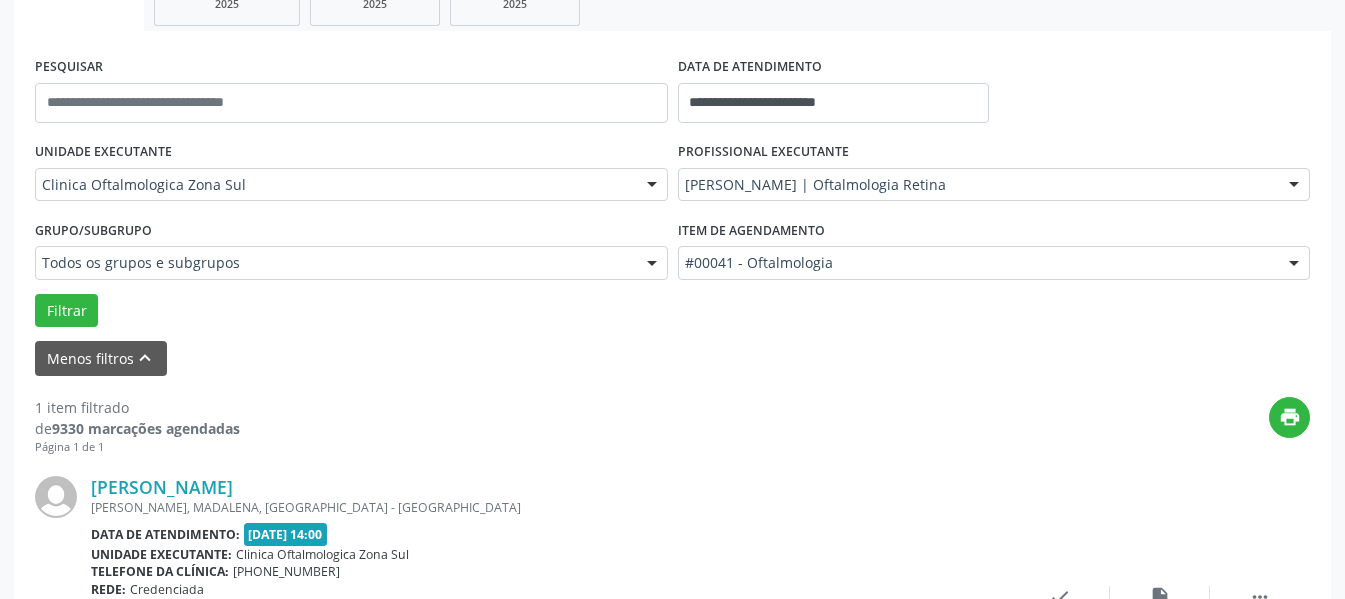scroll, scrollTop: 331, scrollLeft: 0, axis: vertical 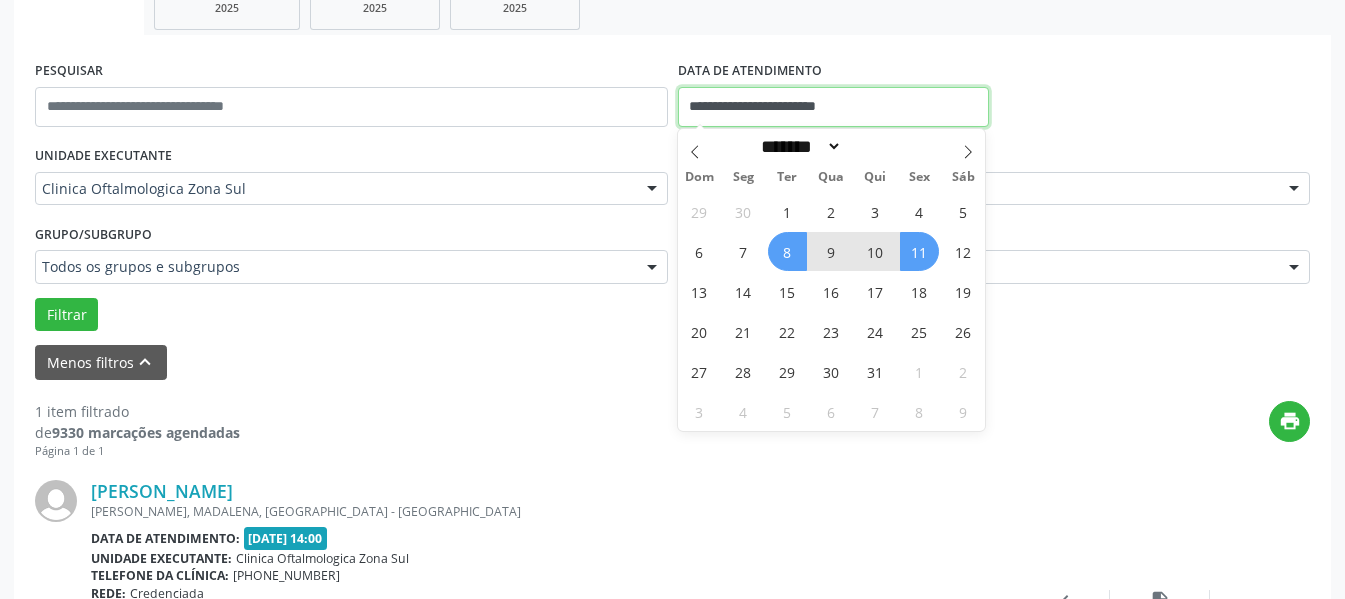 click on "**********" at bounding box center (833, 107) 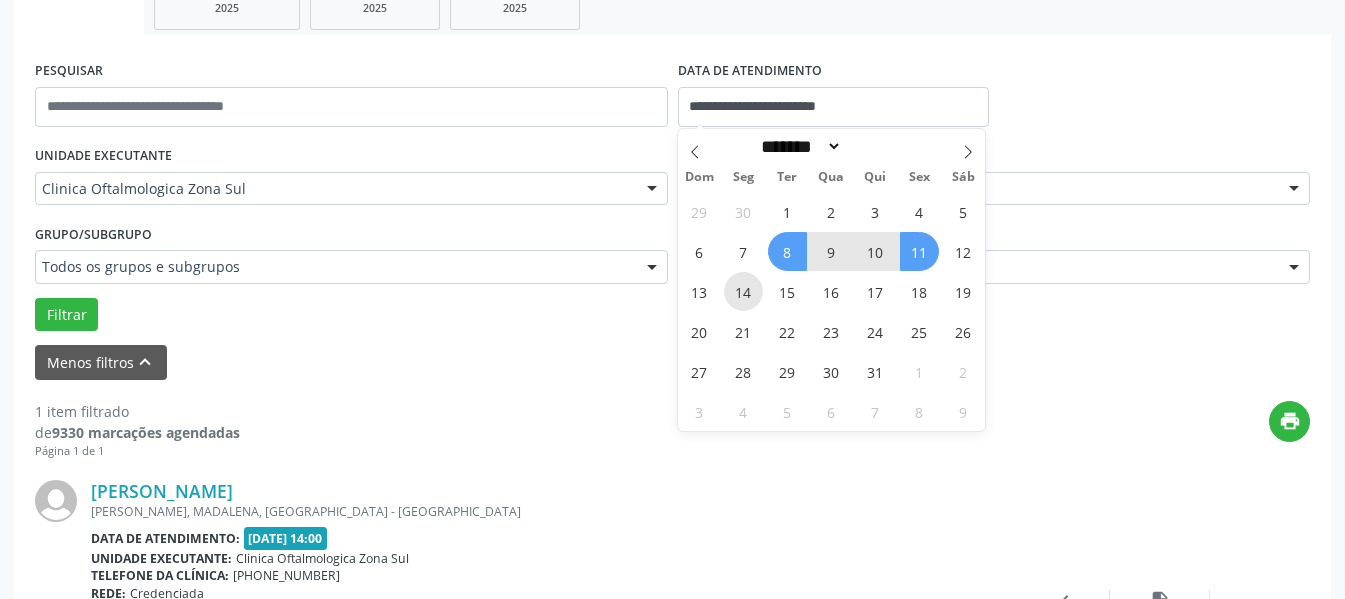 click on "14" at bounding box center [743, 291] 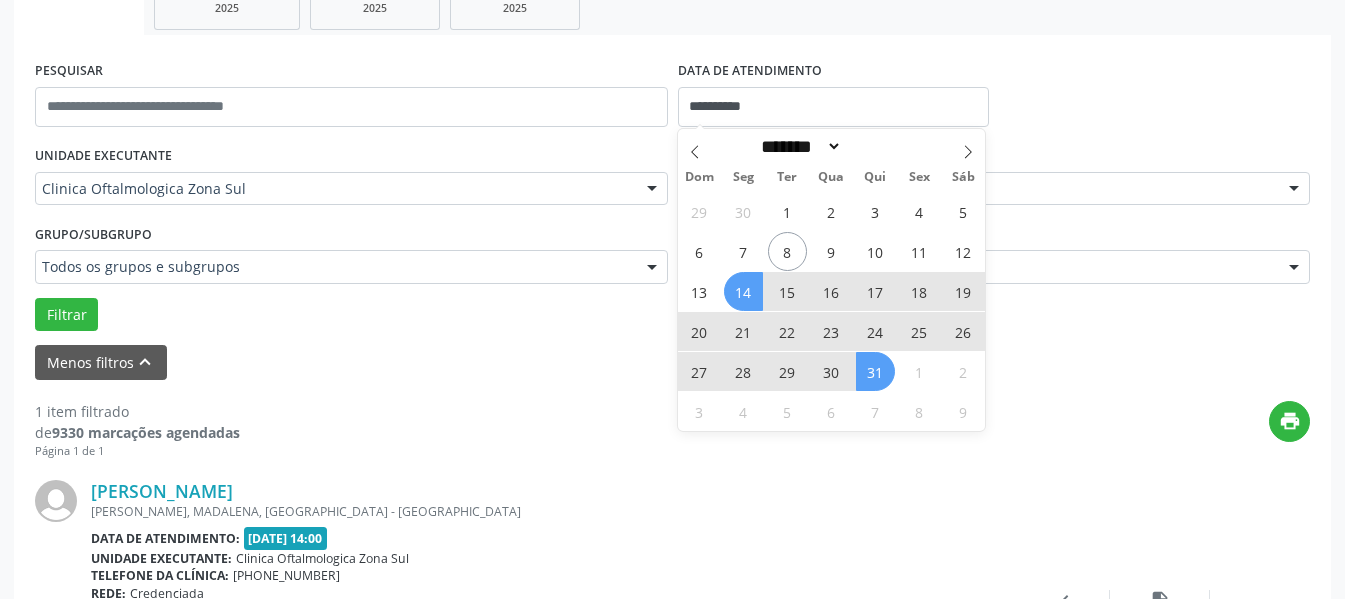 click on "31" at bounding box center [875, 371] 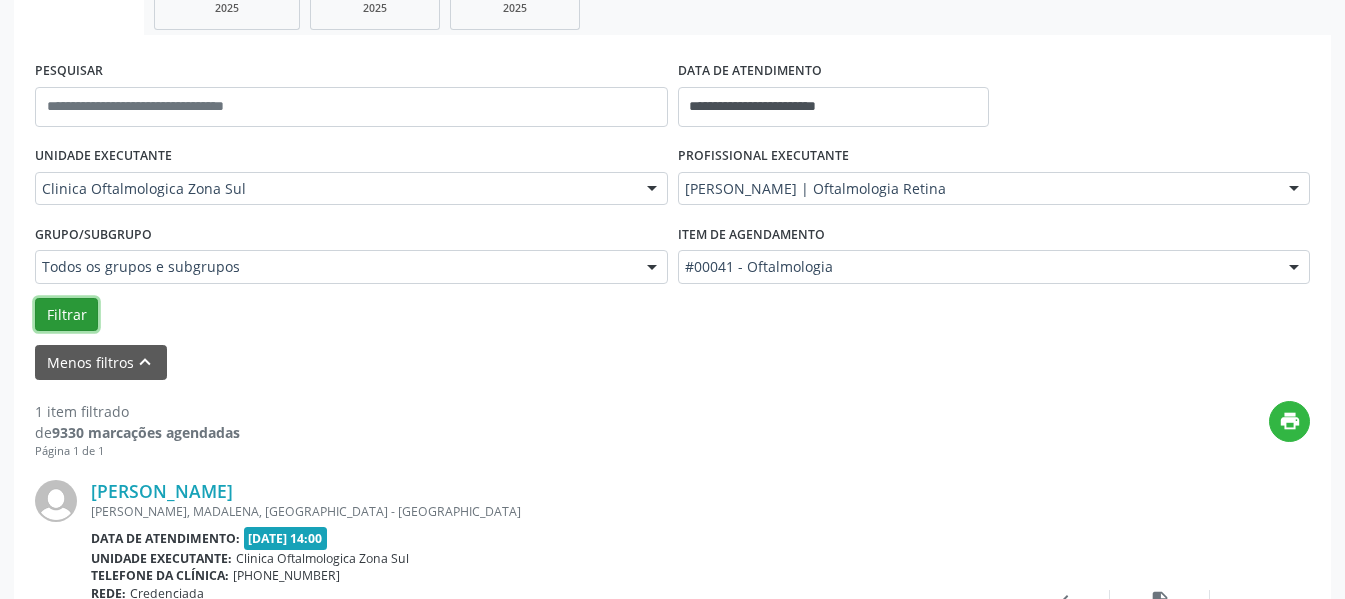 click on "Filtrar" at bounding box center (66, 315) 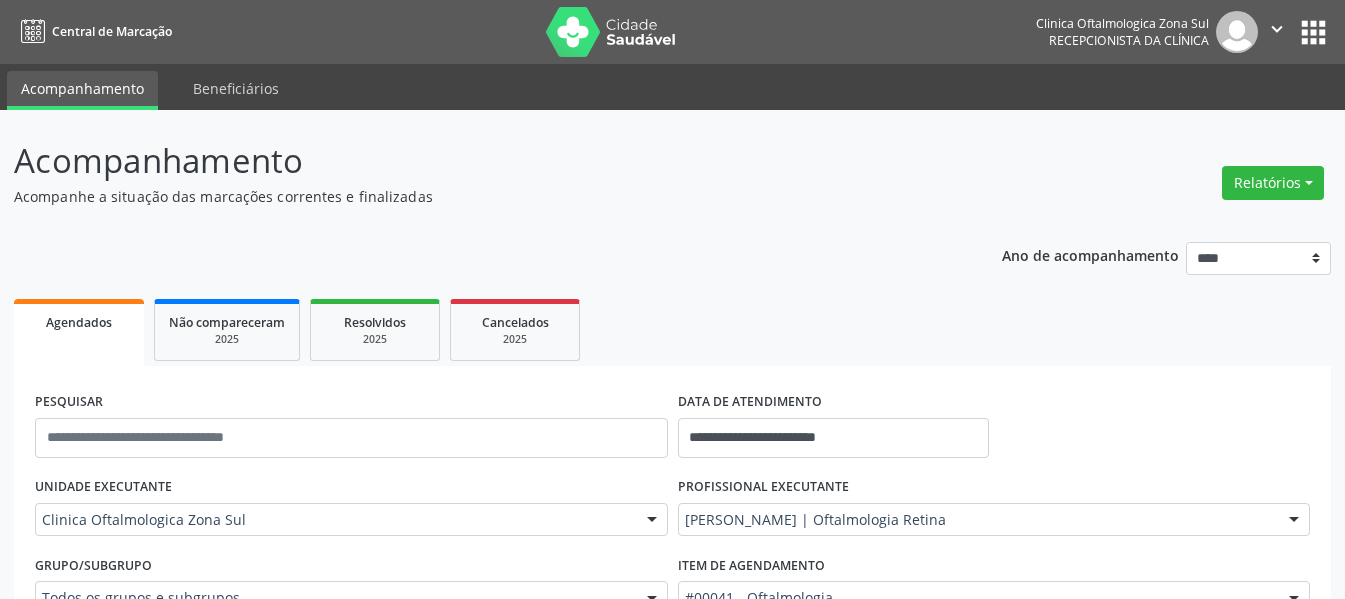scroll, scrollTop: 200, scrollLeft: 0, axis: vertical 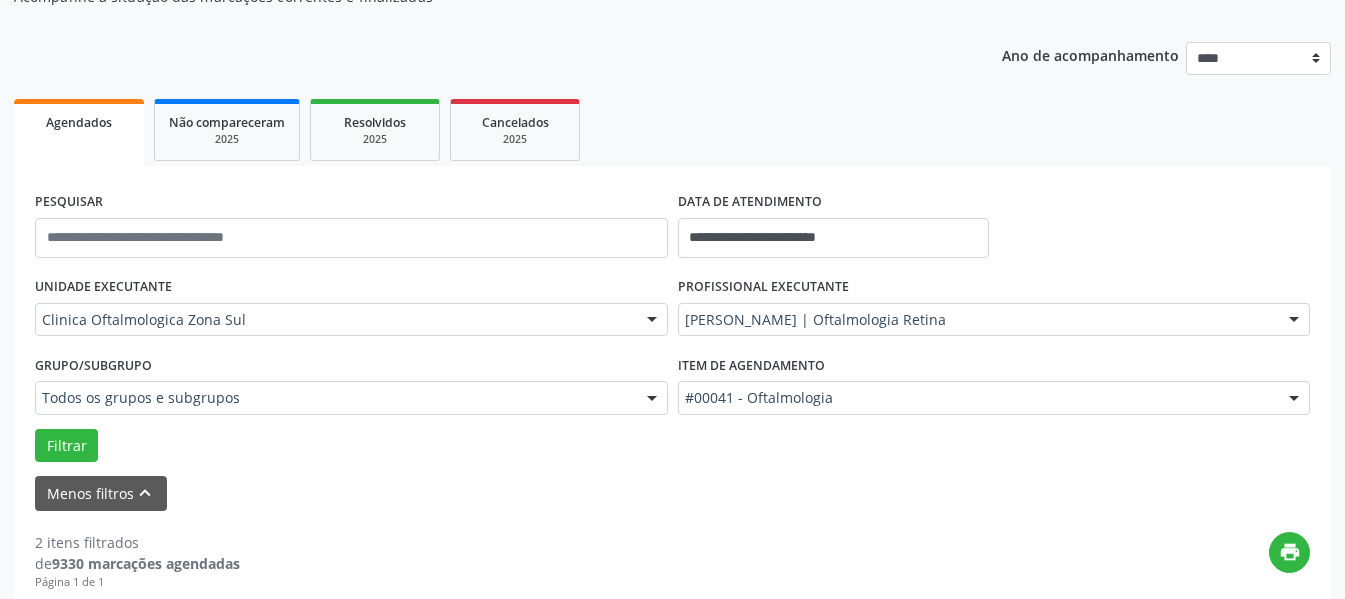click on "DATA DE ATENDIMENTO" at bounding box center [833, 202] 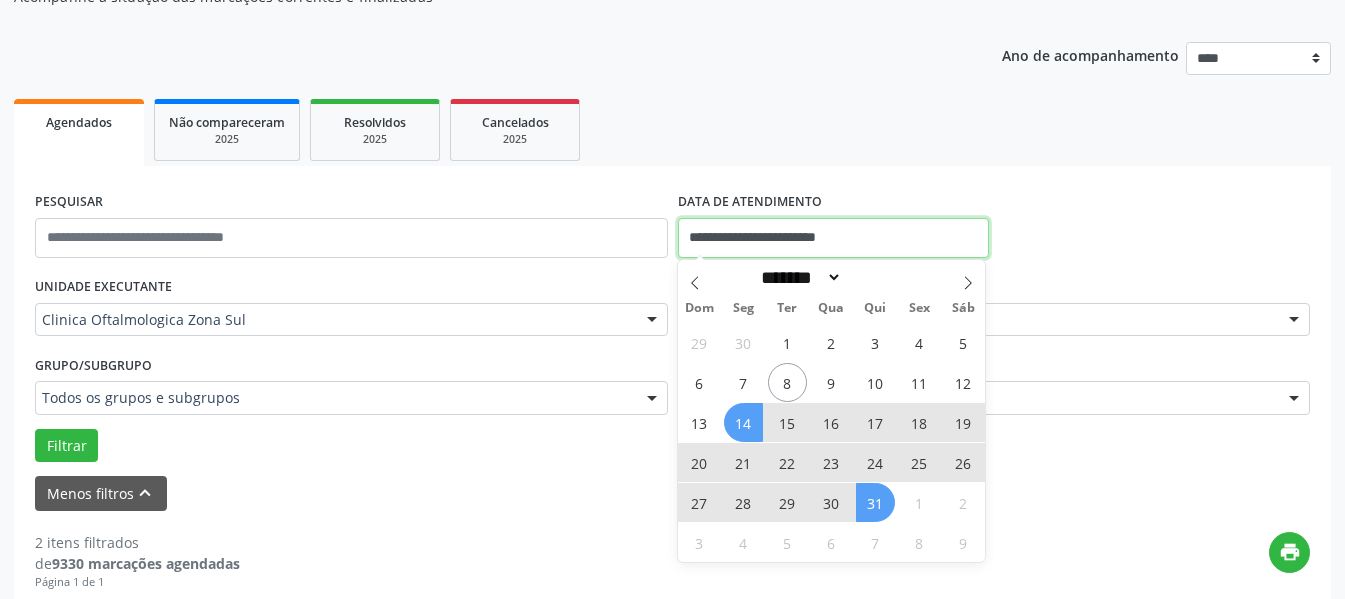 click on "**********" at bounding box center [833, 238] 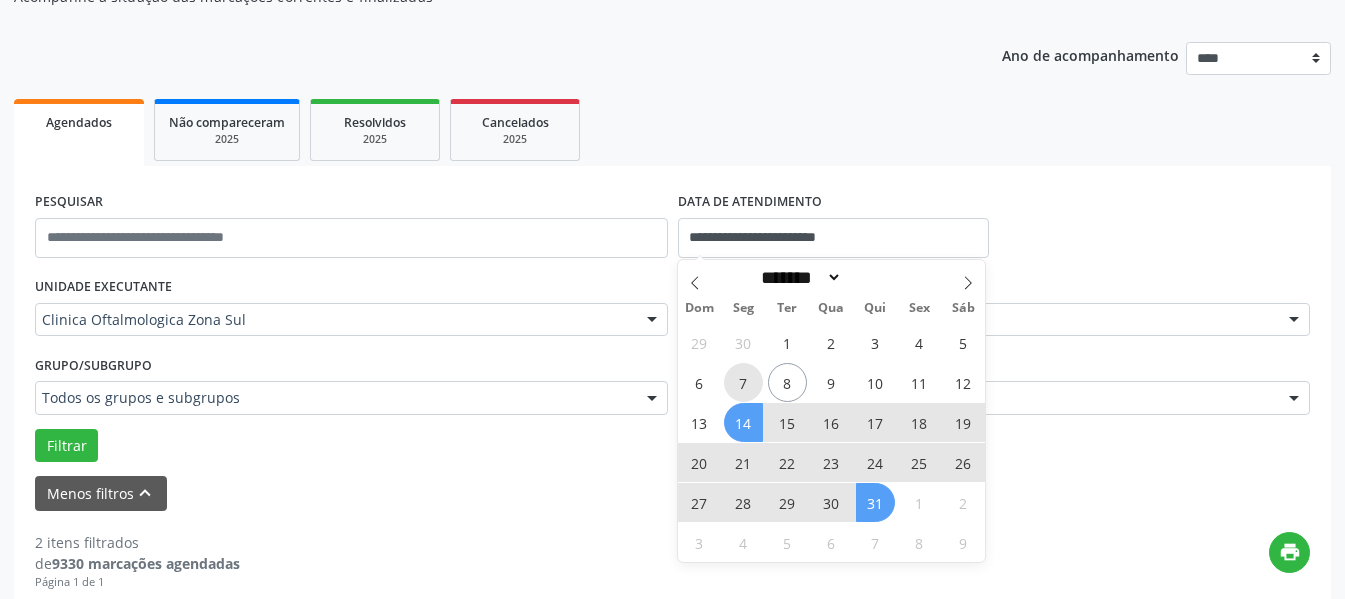 click on "7" at bounding box center [743, 382] 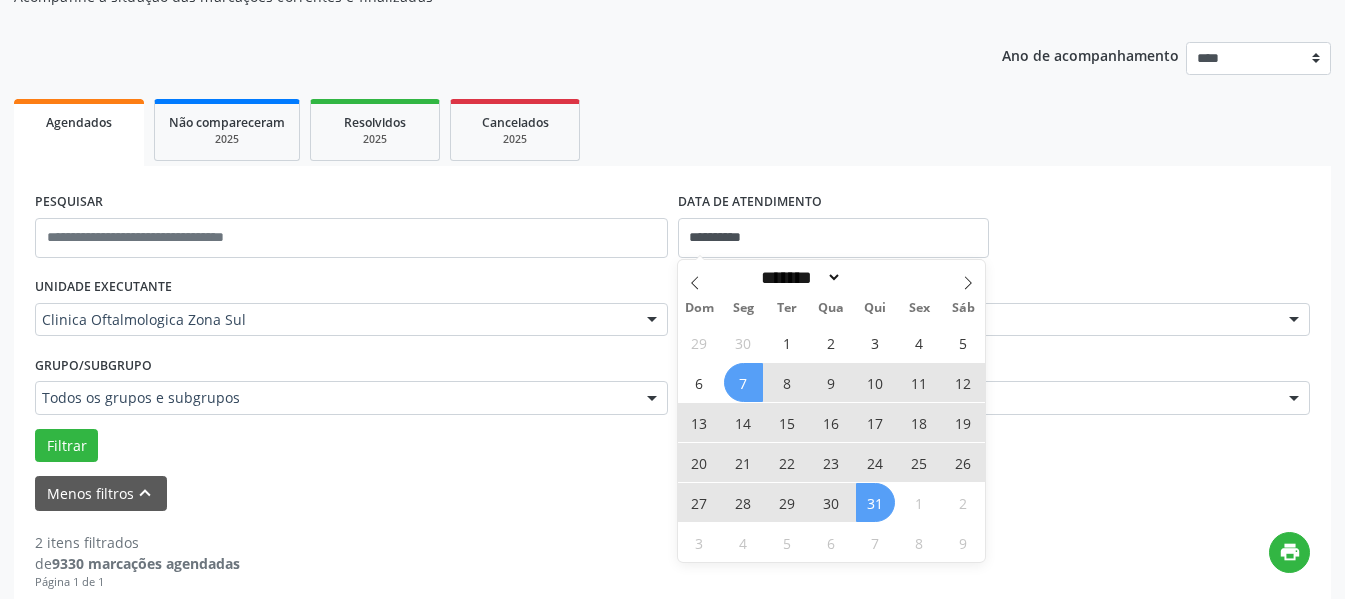 click on "31" at bounding box center (875, 502) 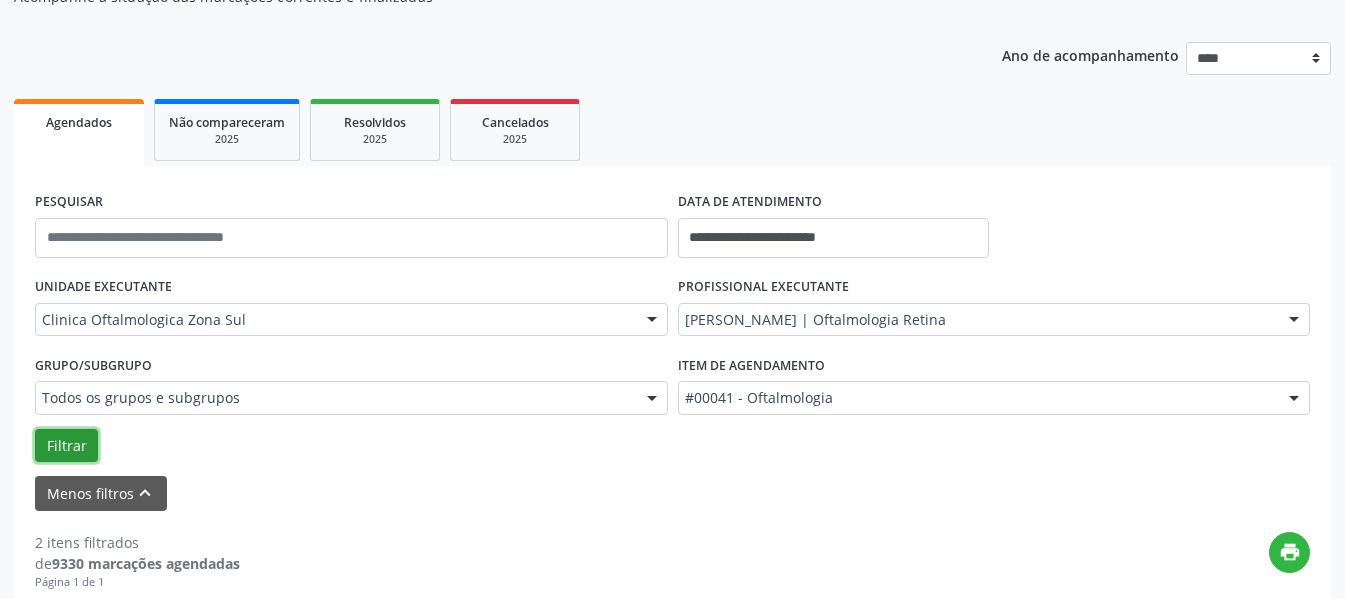 click on "Filtrar" at bounding box center [66, 446] 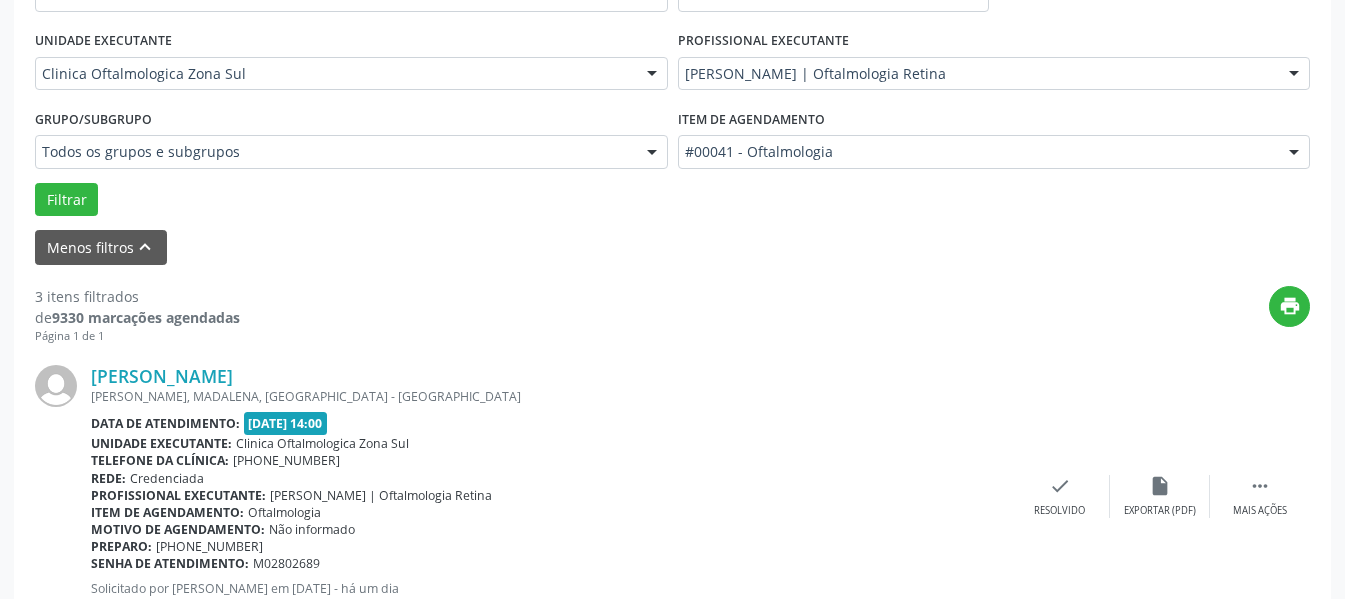 scroll, scrollTop: 700, scrollLeft: 0, axis: vertical 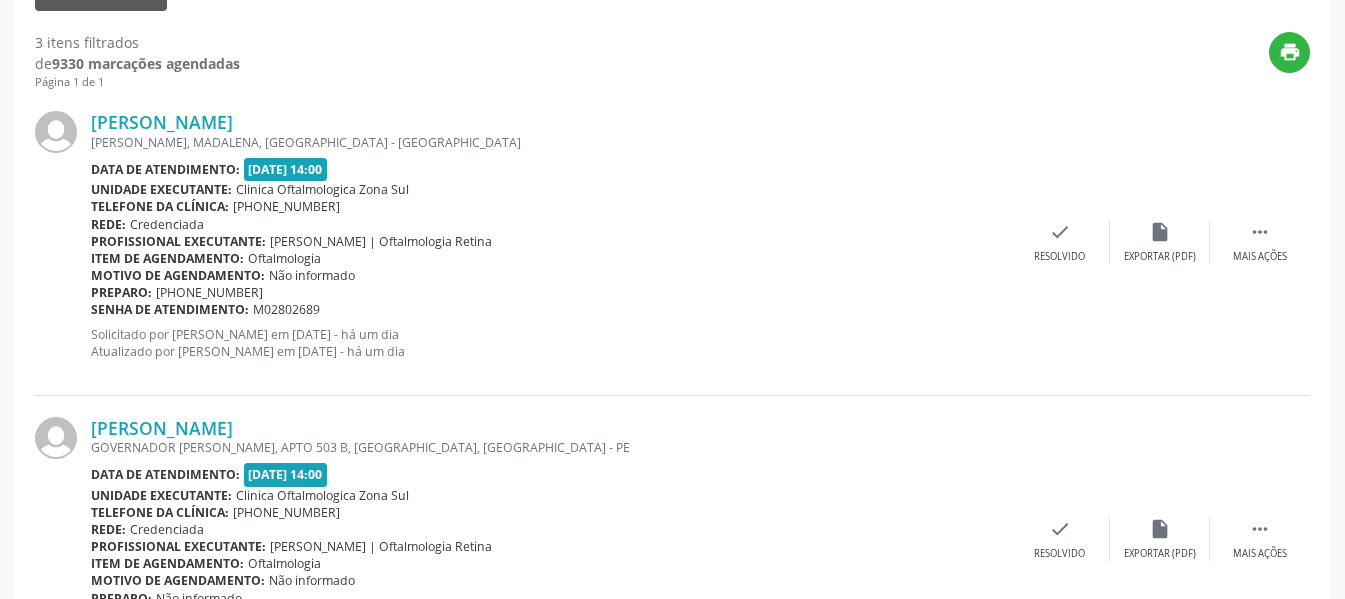 drag, startPoint x: 89, startPoint y: 116, endPoint x: 419, endPoint y: 103, distance: 330.25595 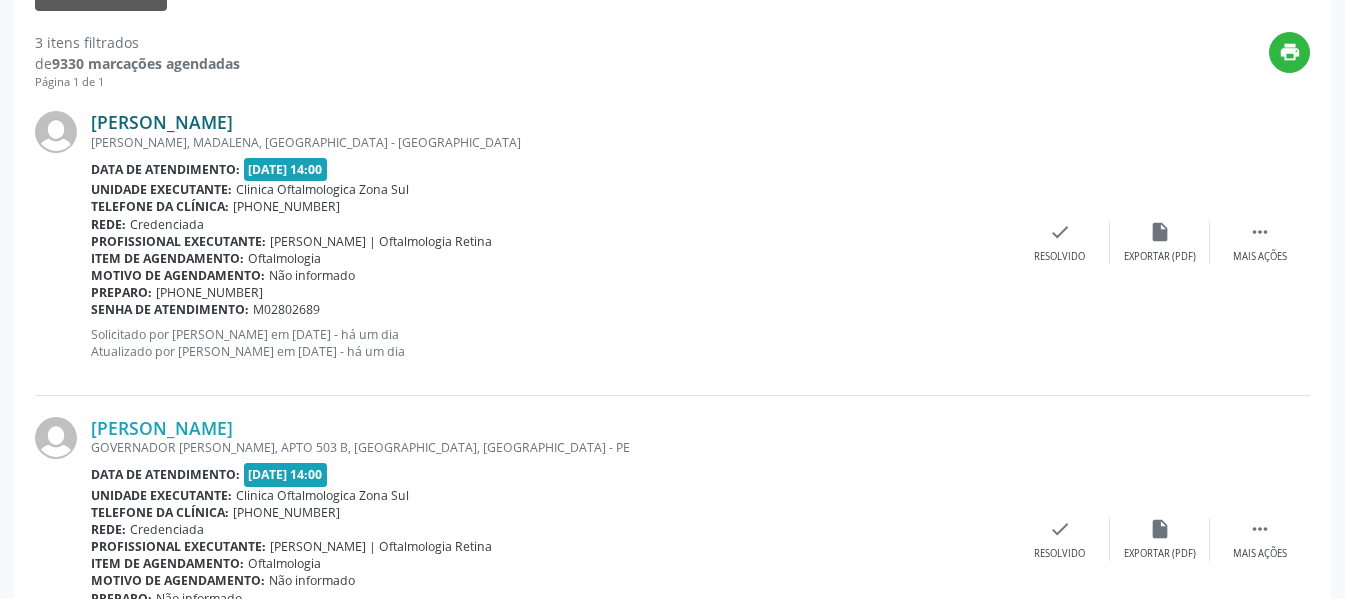 click on "[PERSON_NAME]" at bounding box center [162, 122] 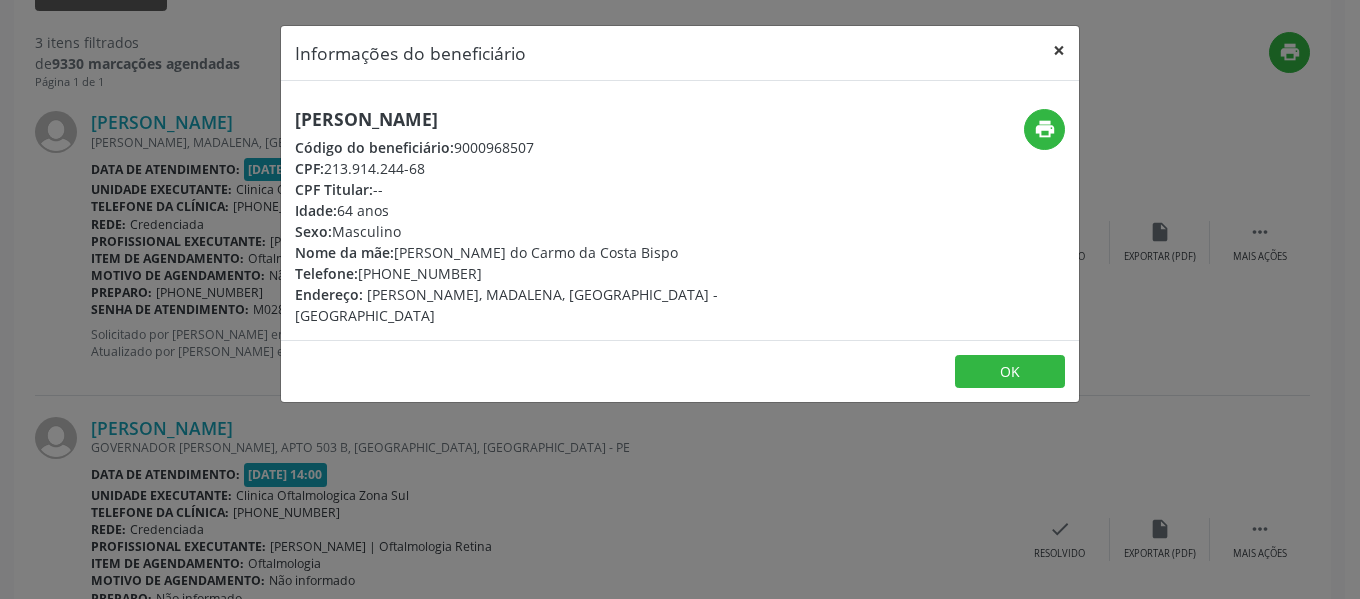 click on "×" at bounding box center [1059, 50] 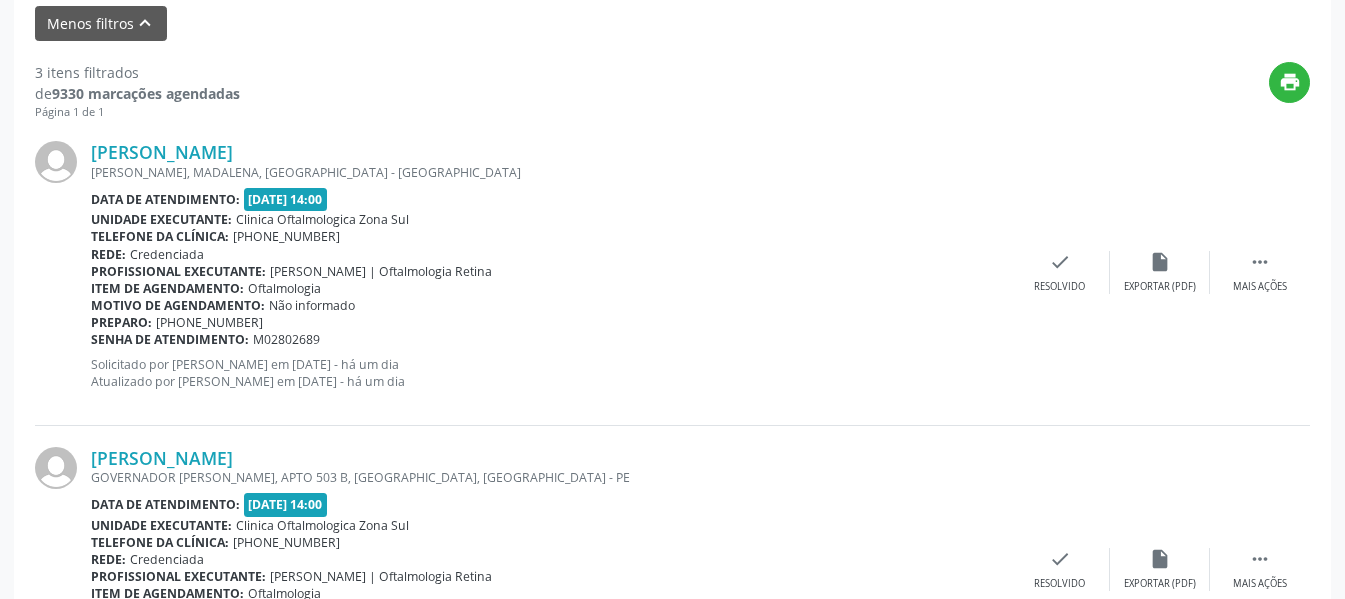 scroll, scrollTop: 600, scrollLeft: 0, axis: vertical 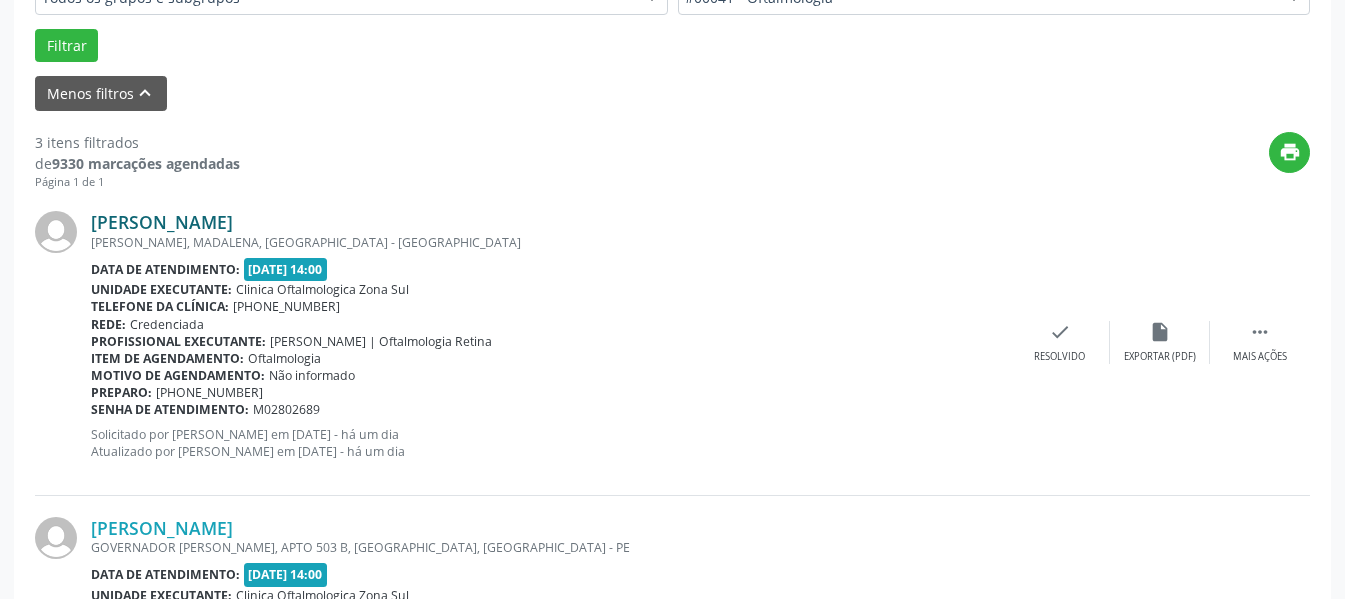 click on "[PERSON_NAME]" at bounding box center (162, 222) 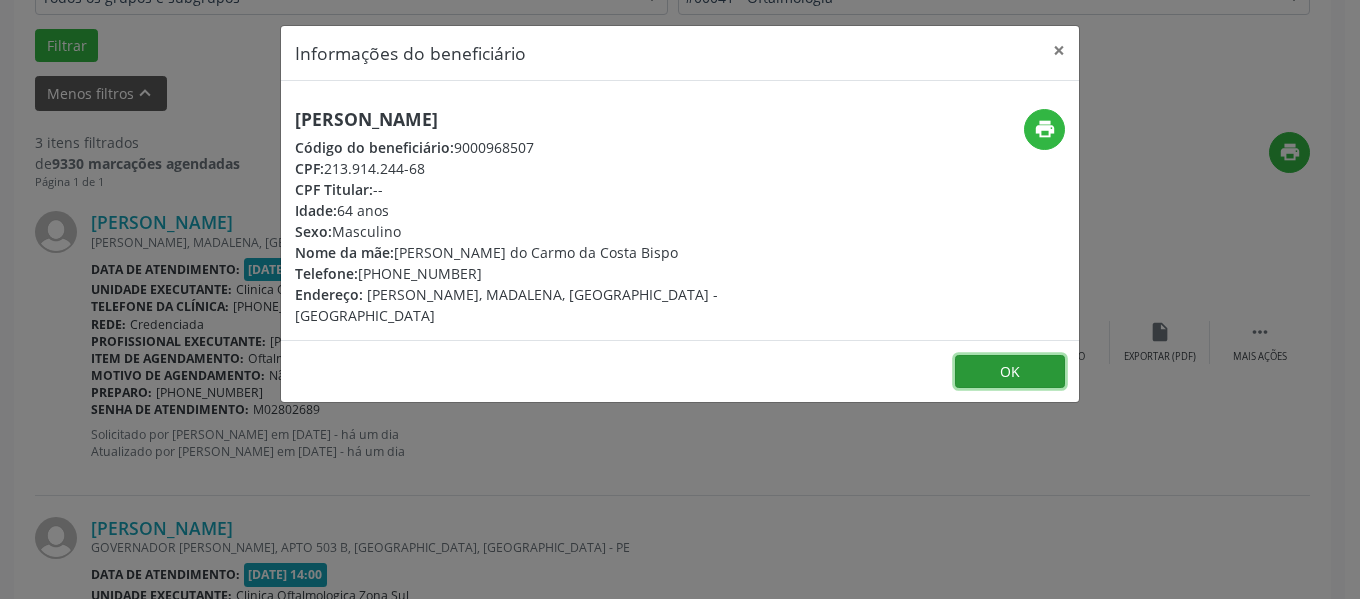 click on "OK" at bounding box center [1010, 372] 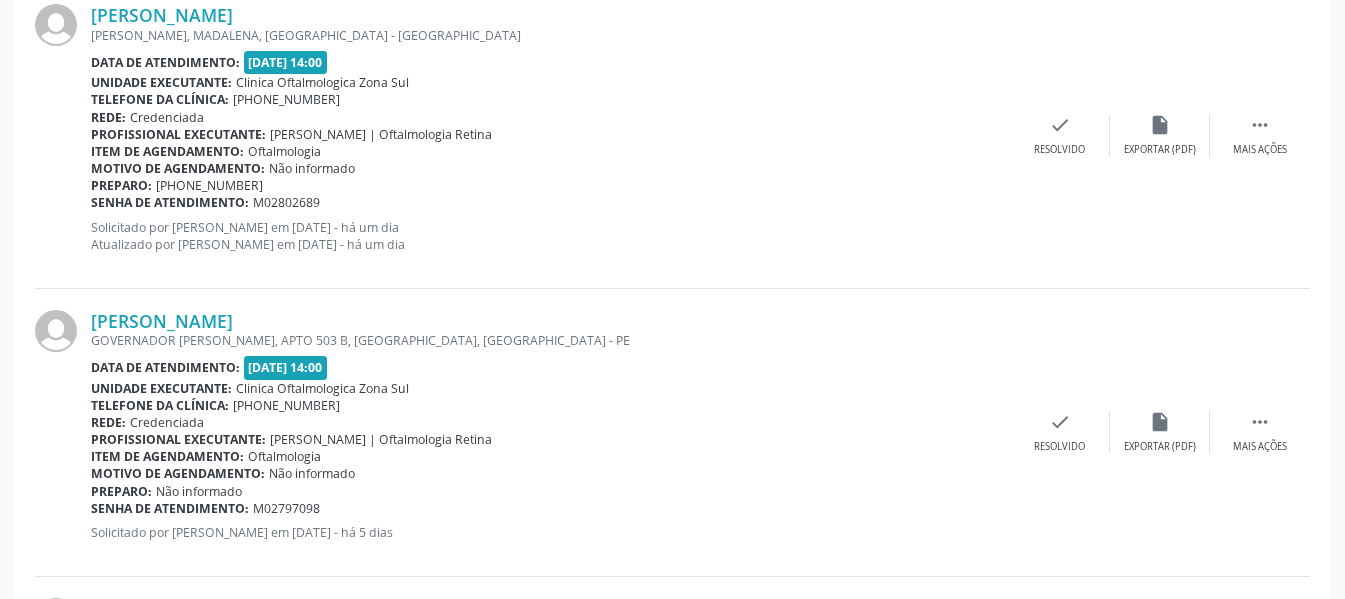 scroll, scrollTop: 607, scrollLeft: 0, axis: vertical 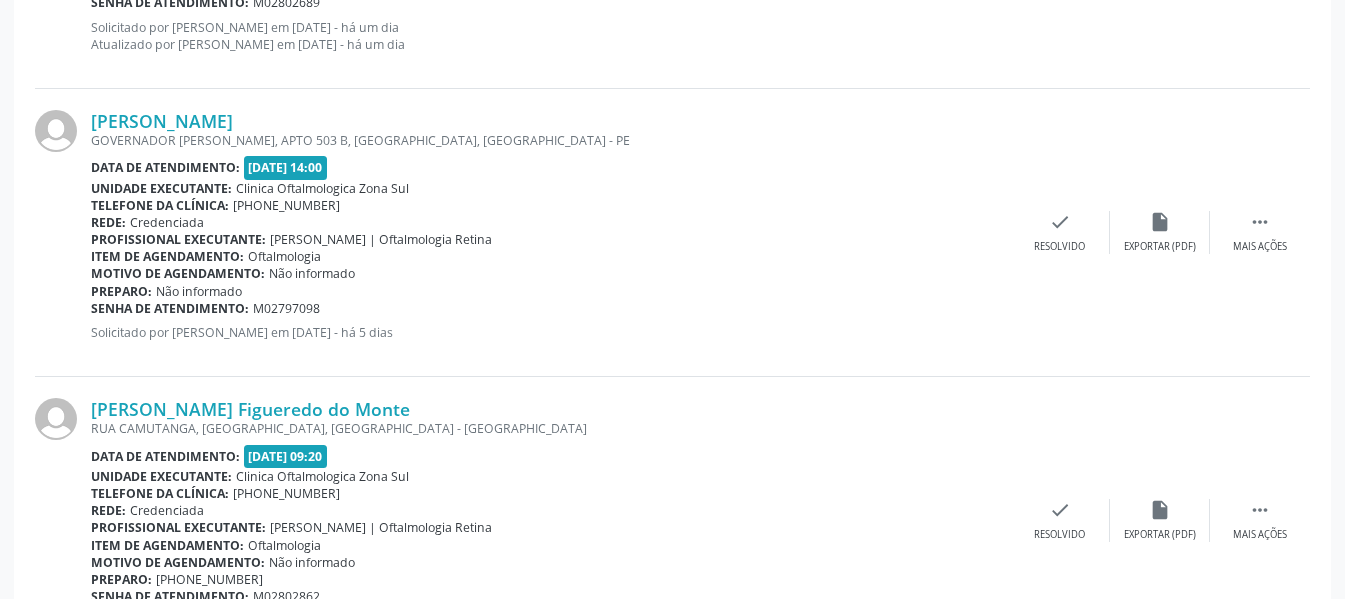 drag, startPoint x: 86, startPoint y: 118, endPoint x: 381, endPoint y: 107, distance: 295.20502 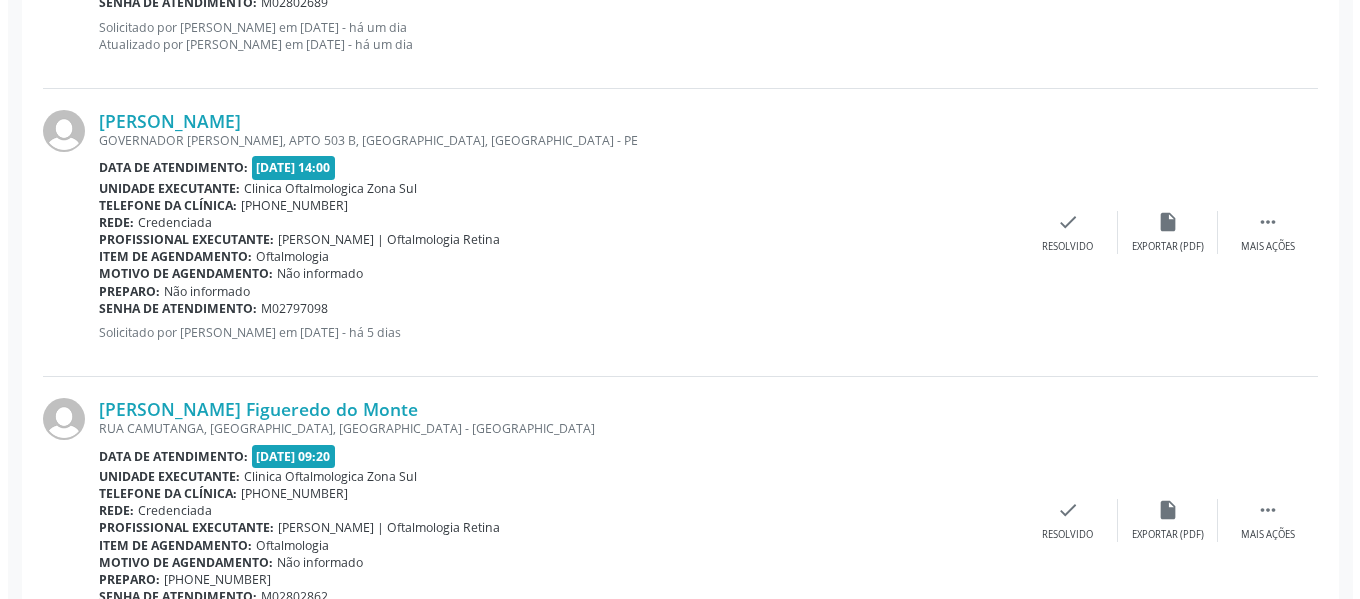 scroll, scrollTop: 1107, scrollLeft: 0, axis: vertical 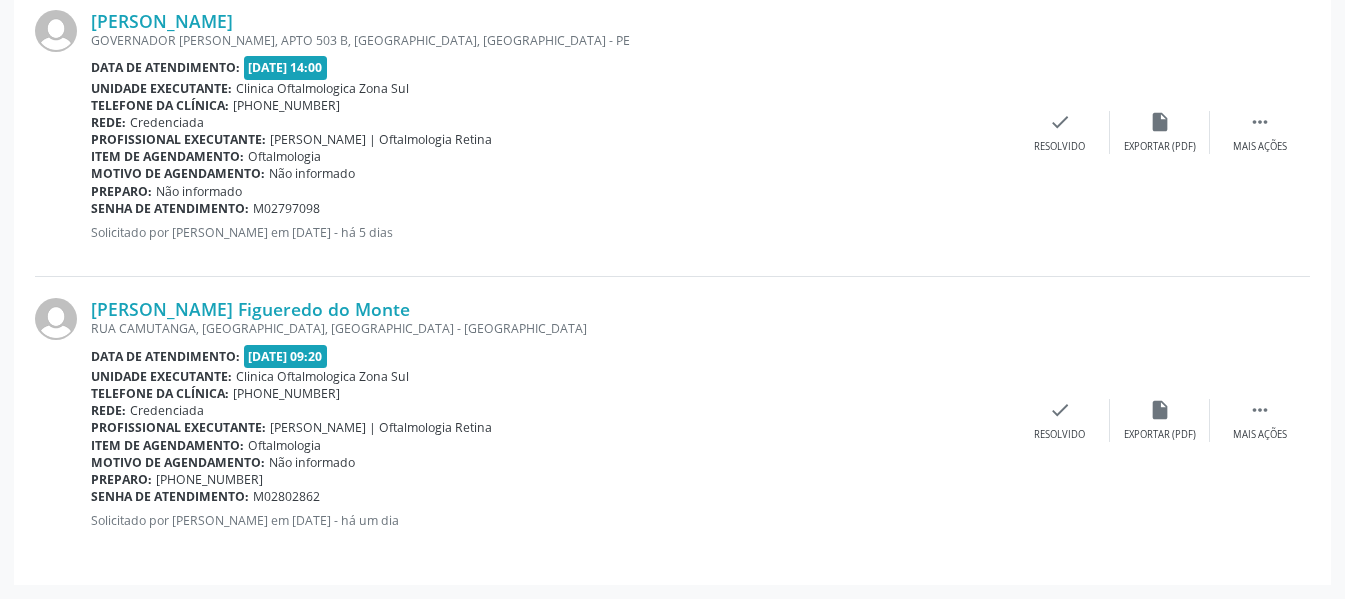 drag, startPoint x: 89, startPoint y: 301, endPoint x: 485, endPoint y: 304, distance: 396.01135 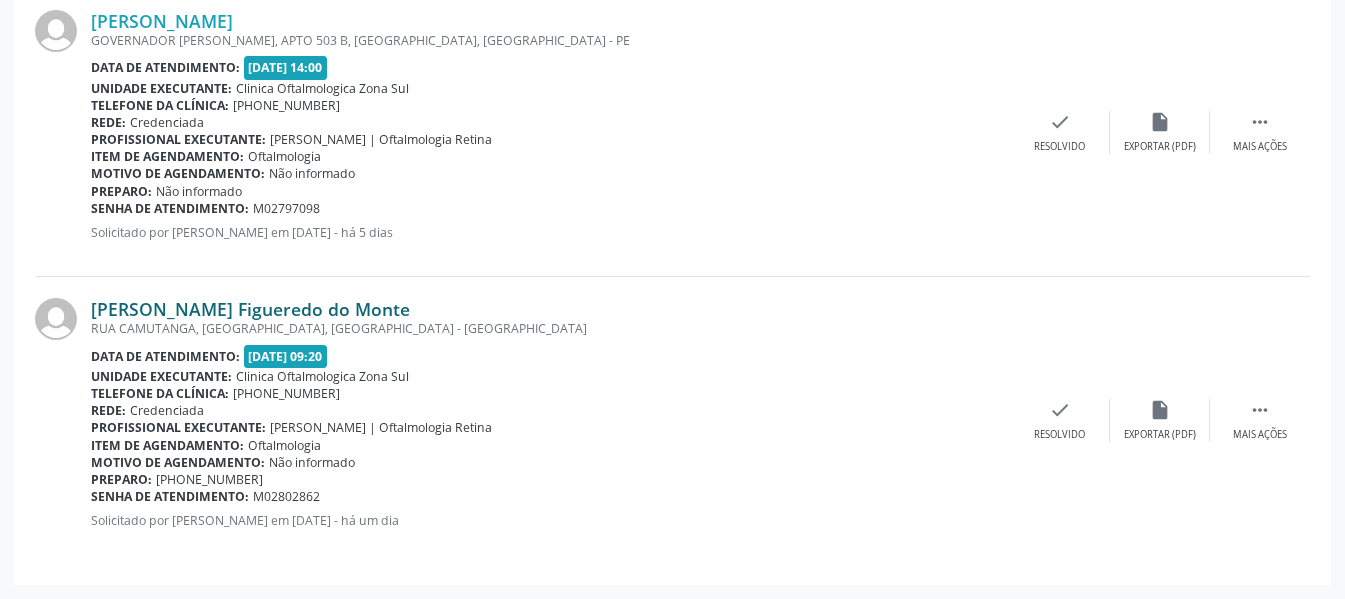 click on "[PERSON_NAME] Figueredo do Monte" at bounding box center [250, 309] 